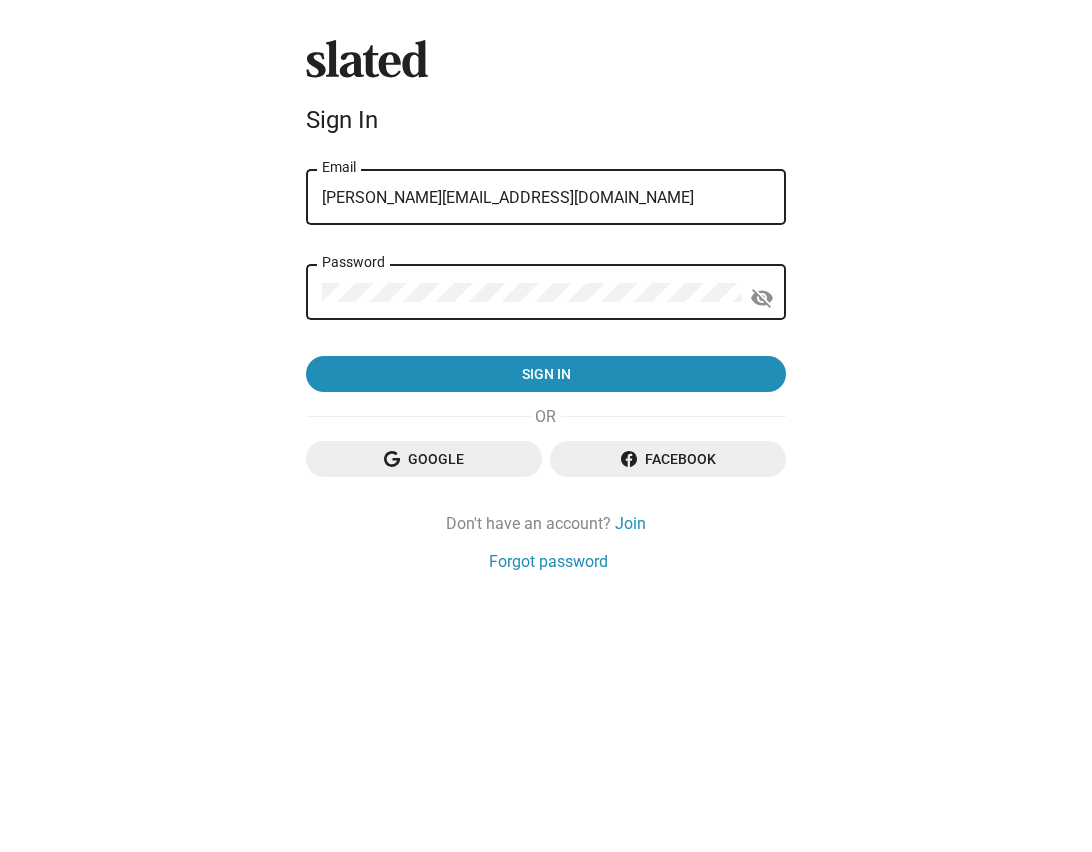 scroll, scrollTop: 0, scrollLeft: 0, axis: both 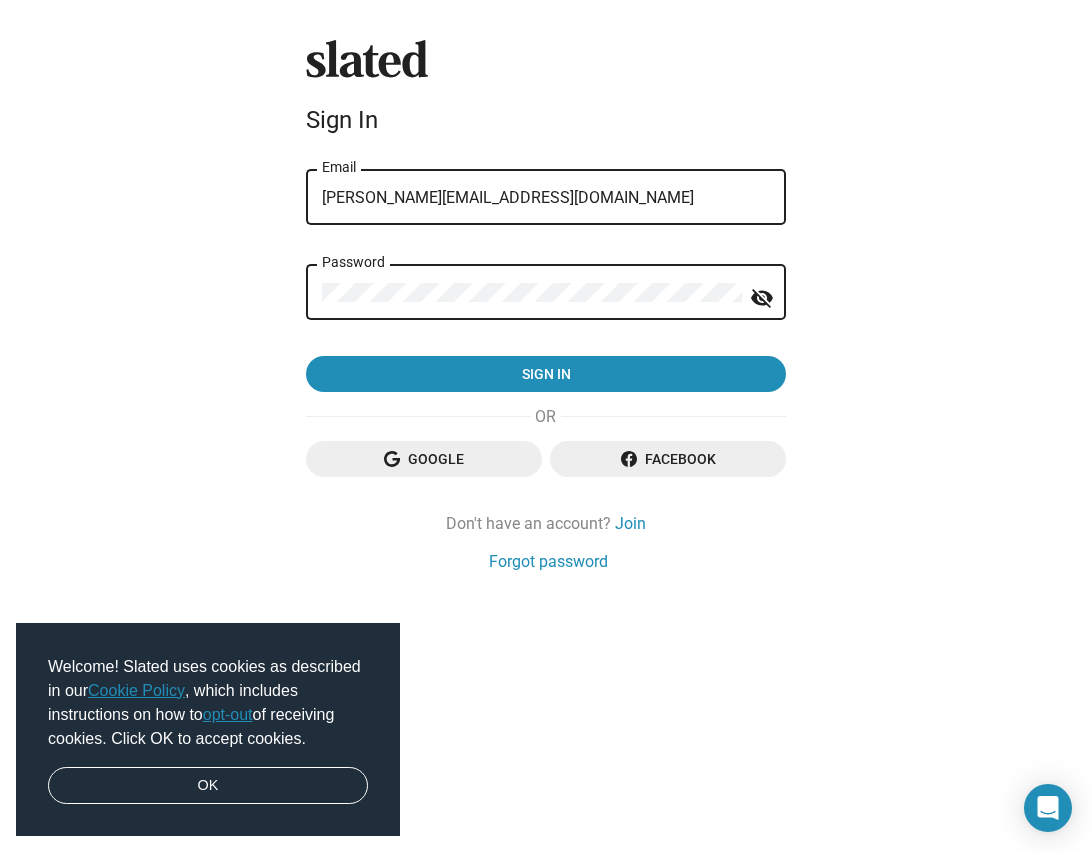 click on "visibility_off" 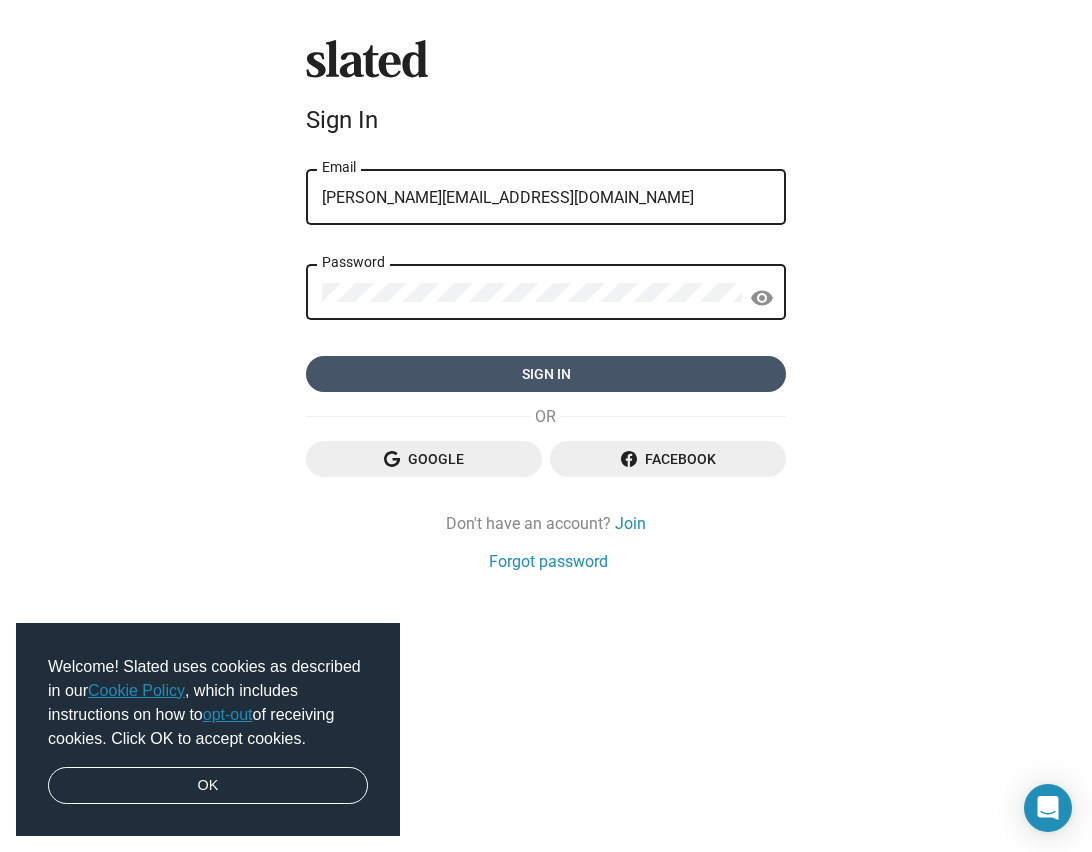 click on "Sign in" 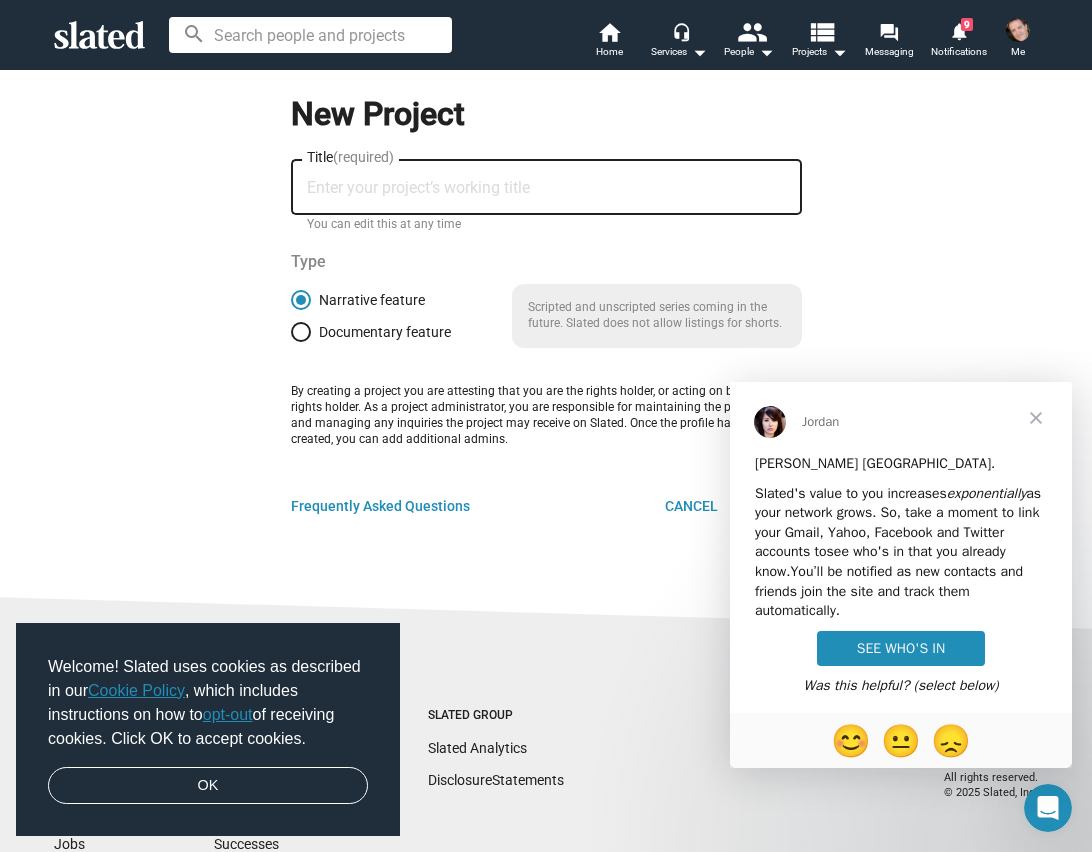scroll, scrollTop: 0, scrollLeft: 0, axis: both 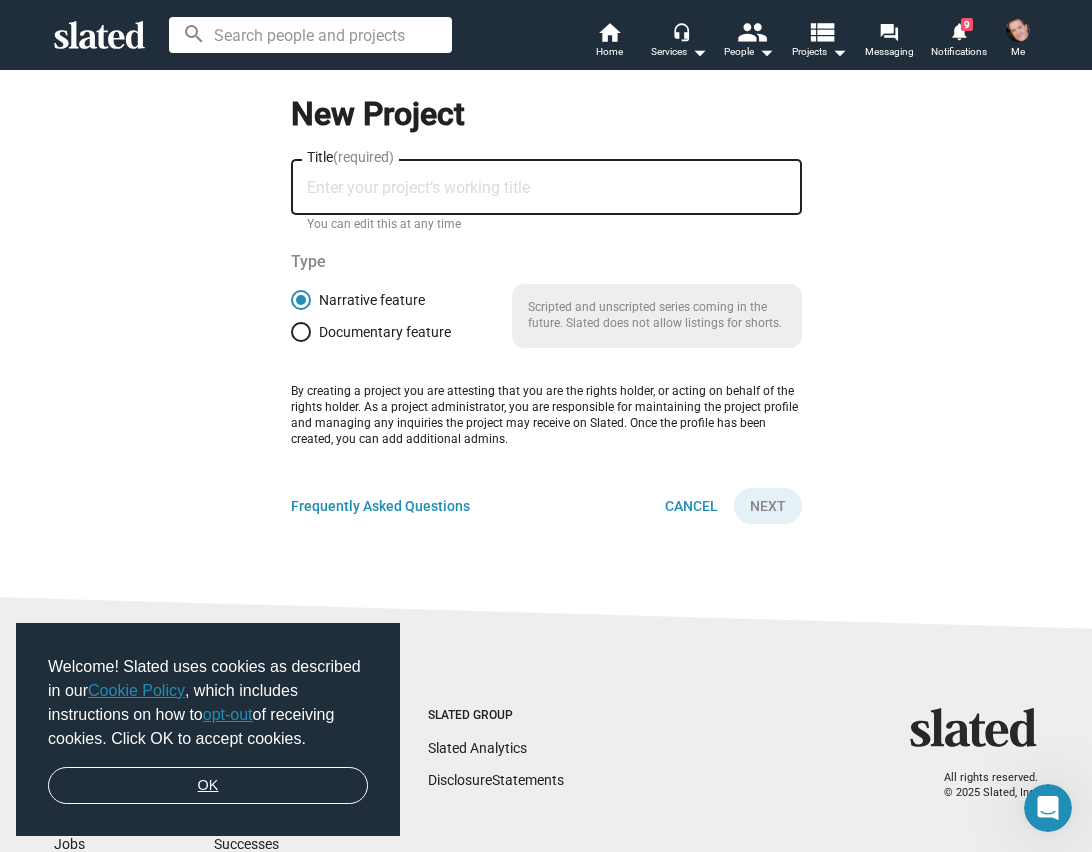 click on "OK" at bounding box center [208, 786] 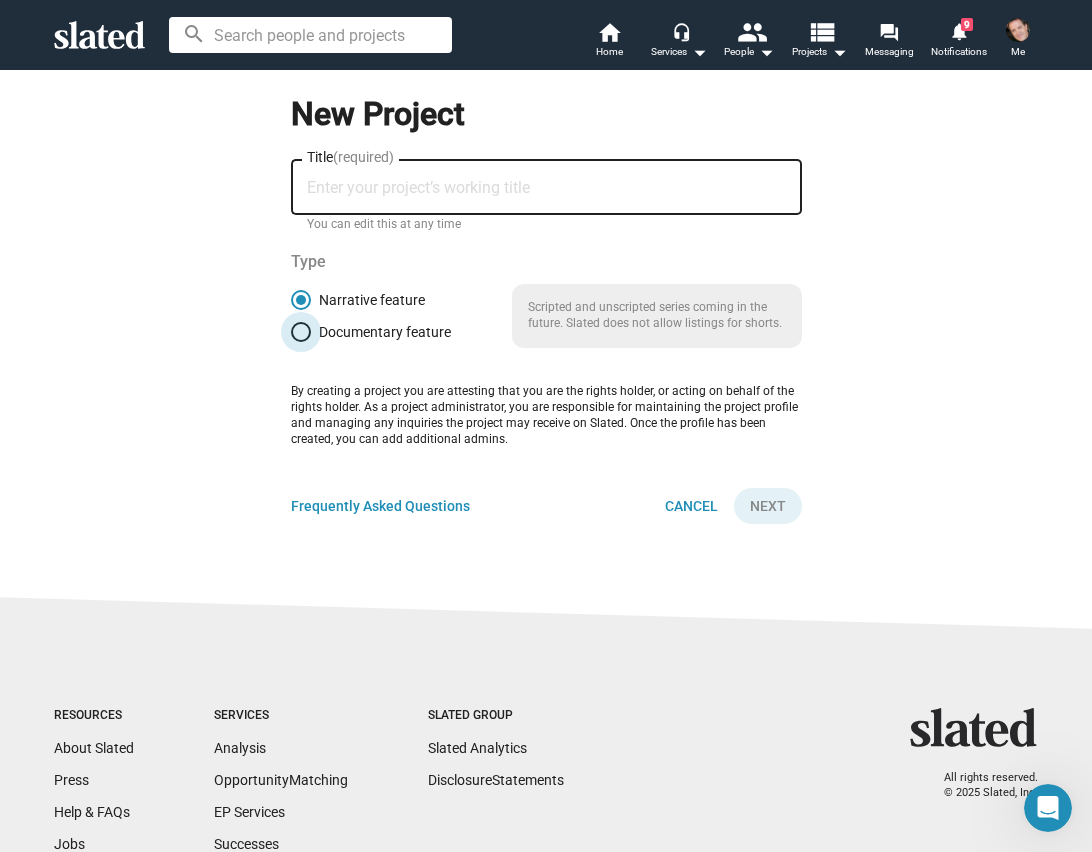 click at bounding box center [301, 332] 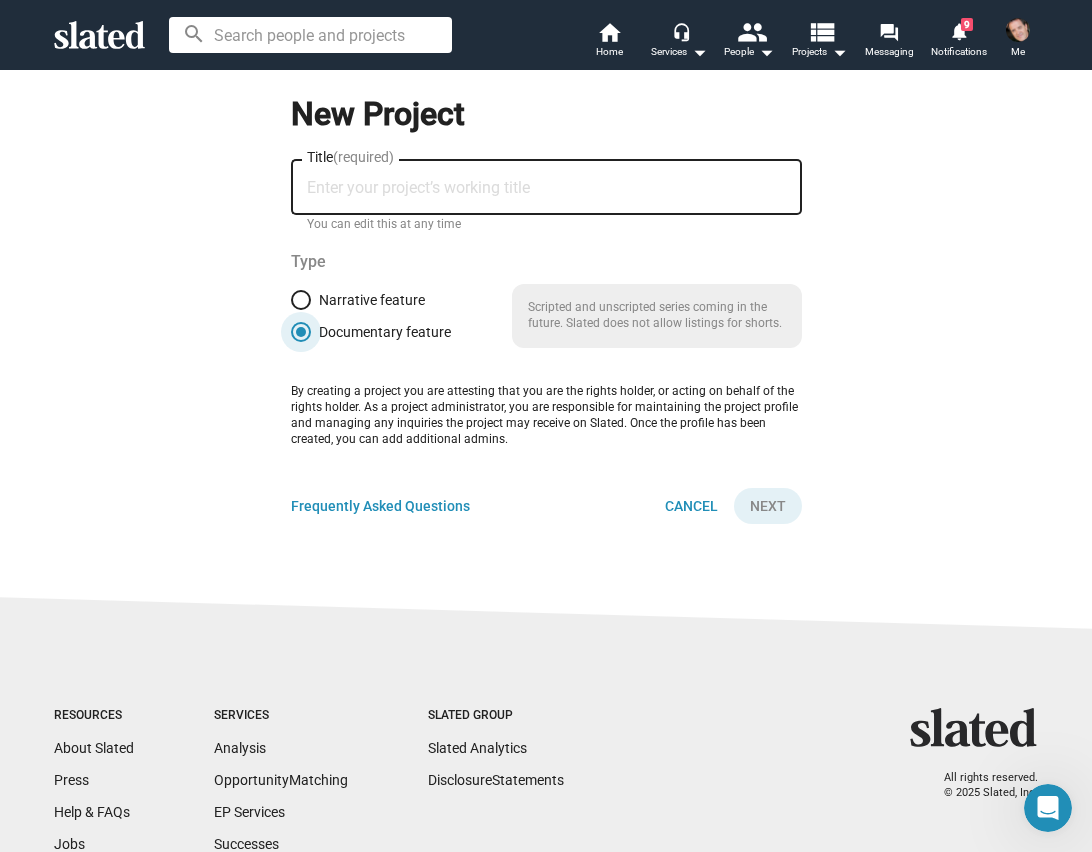 click on "Narrative feature   Documentary feature" 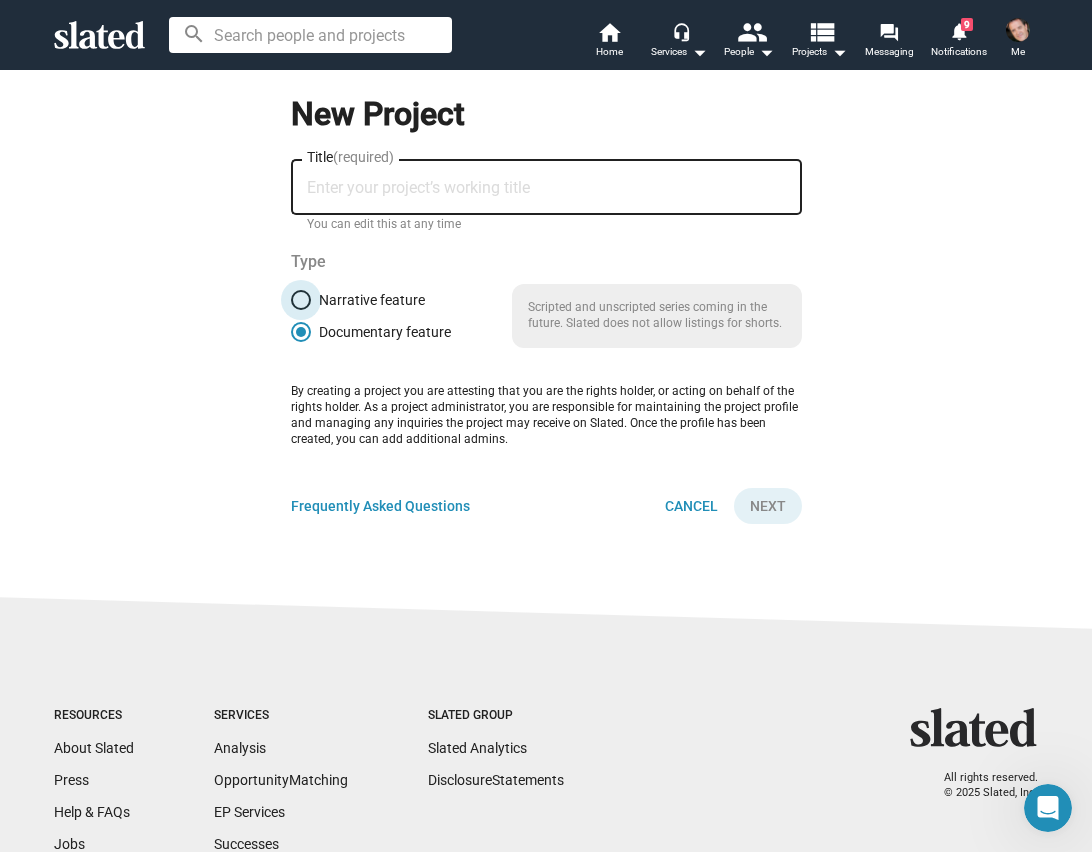 click at bounding box center [301, 300] 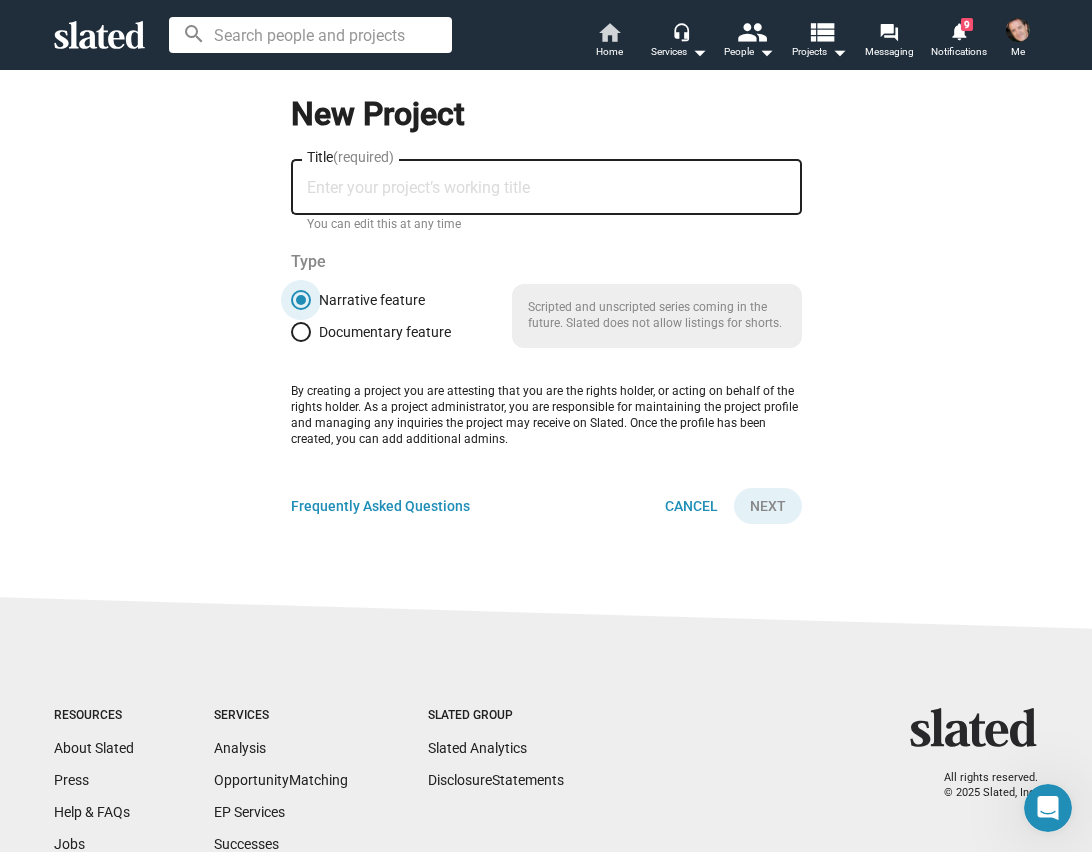 click on "home" at bounding box center [609, 32] 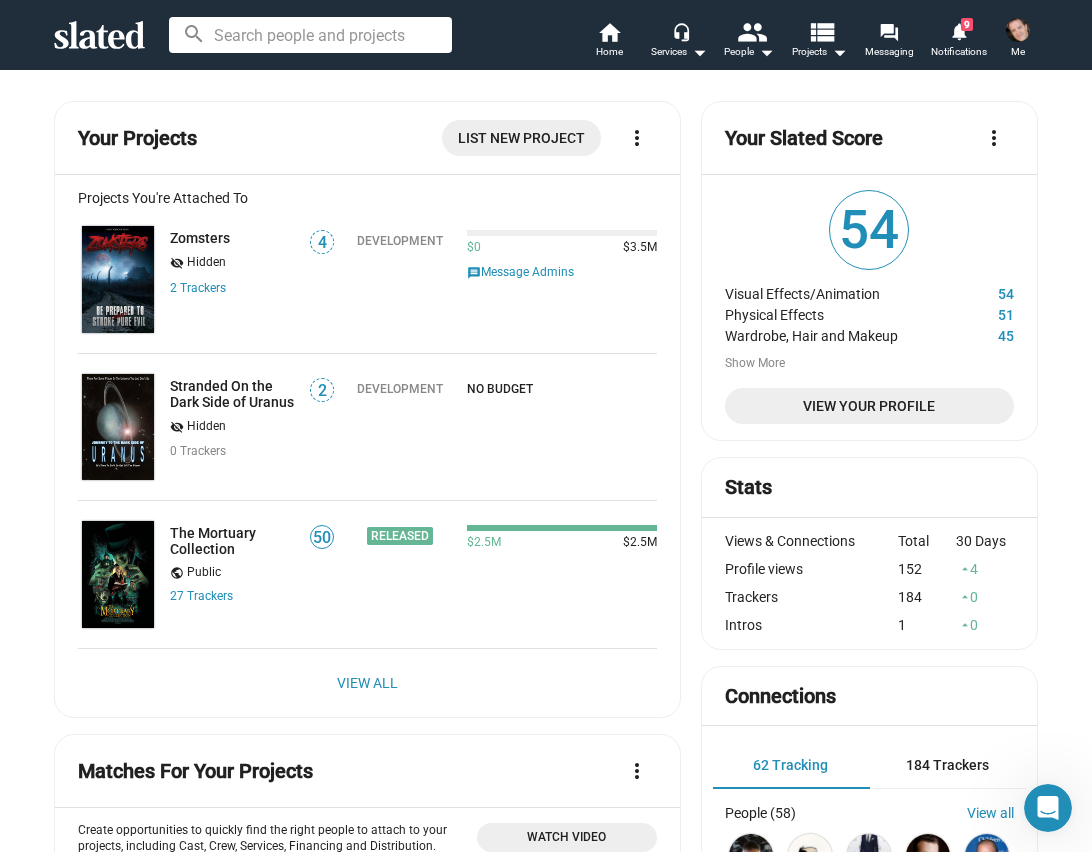 click 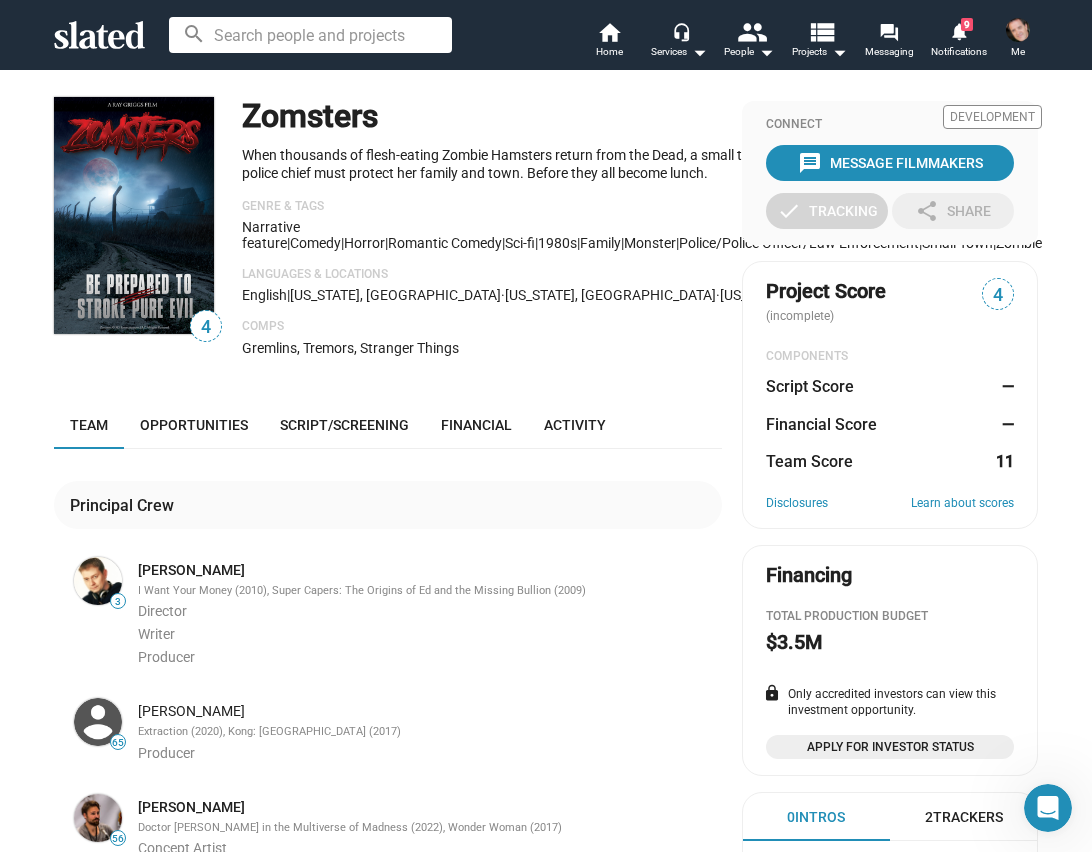 click on "4" 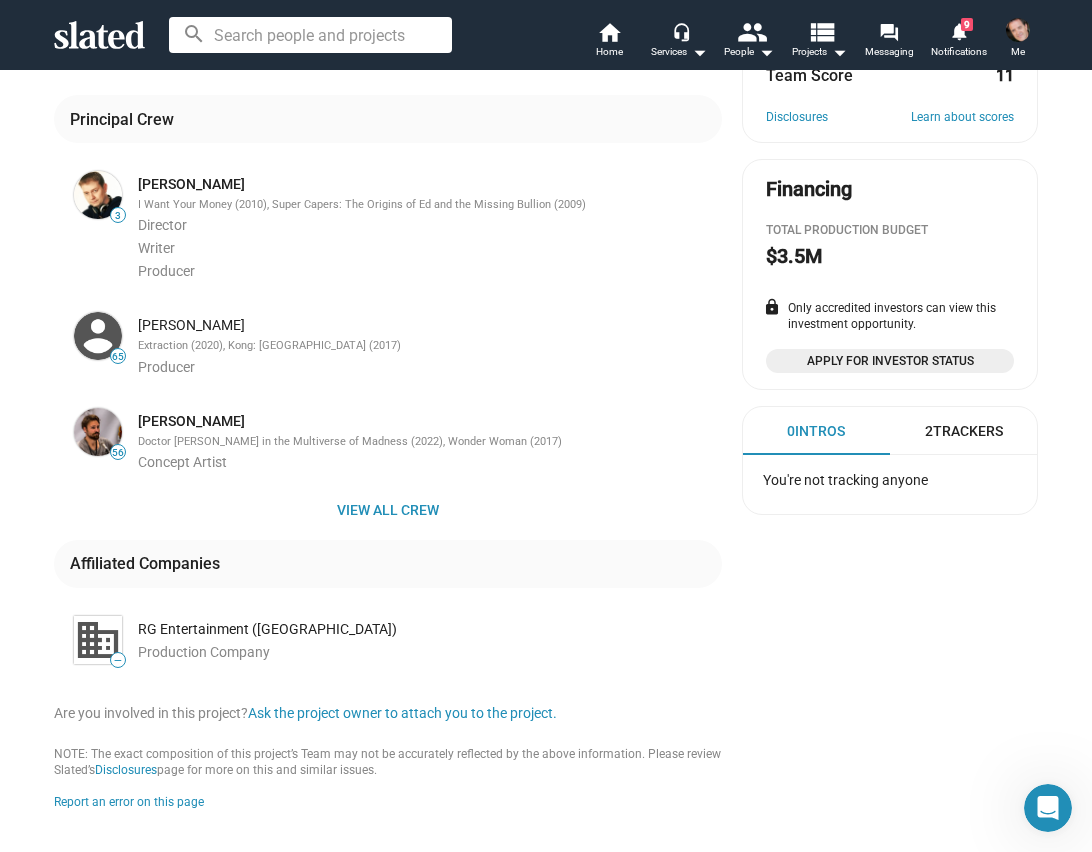 scroll, scrollTop: 390, scrollLeft: 0, axis: vertical 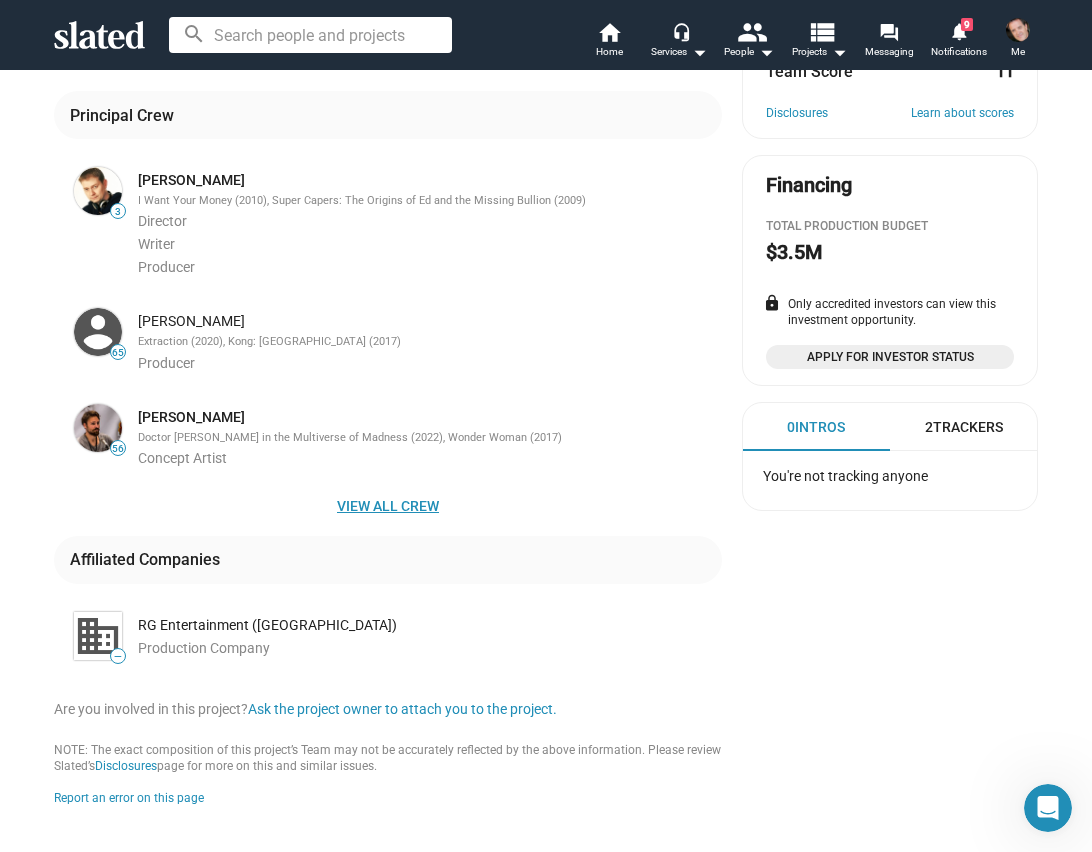 click on "View all crew" 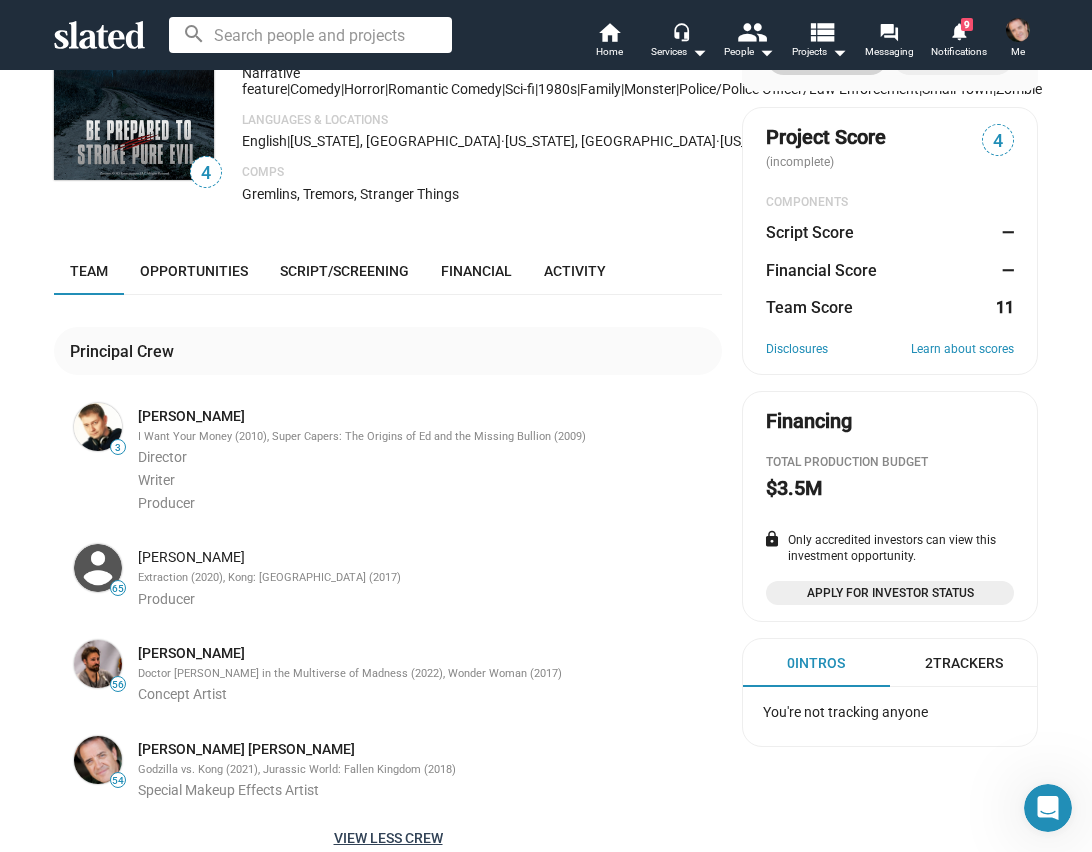 scroll, scrollTop: 0, scrollLeft: 0, axis: both 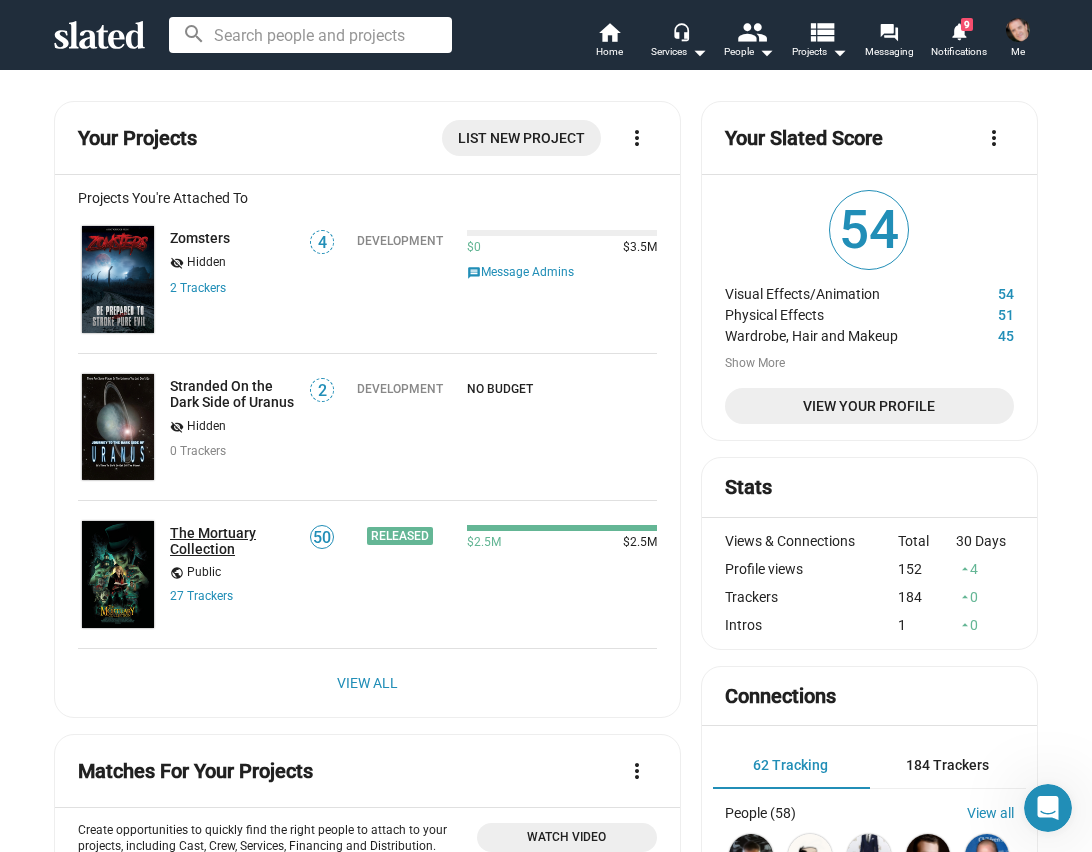 click on "The Mortuary Collection" 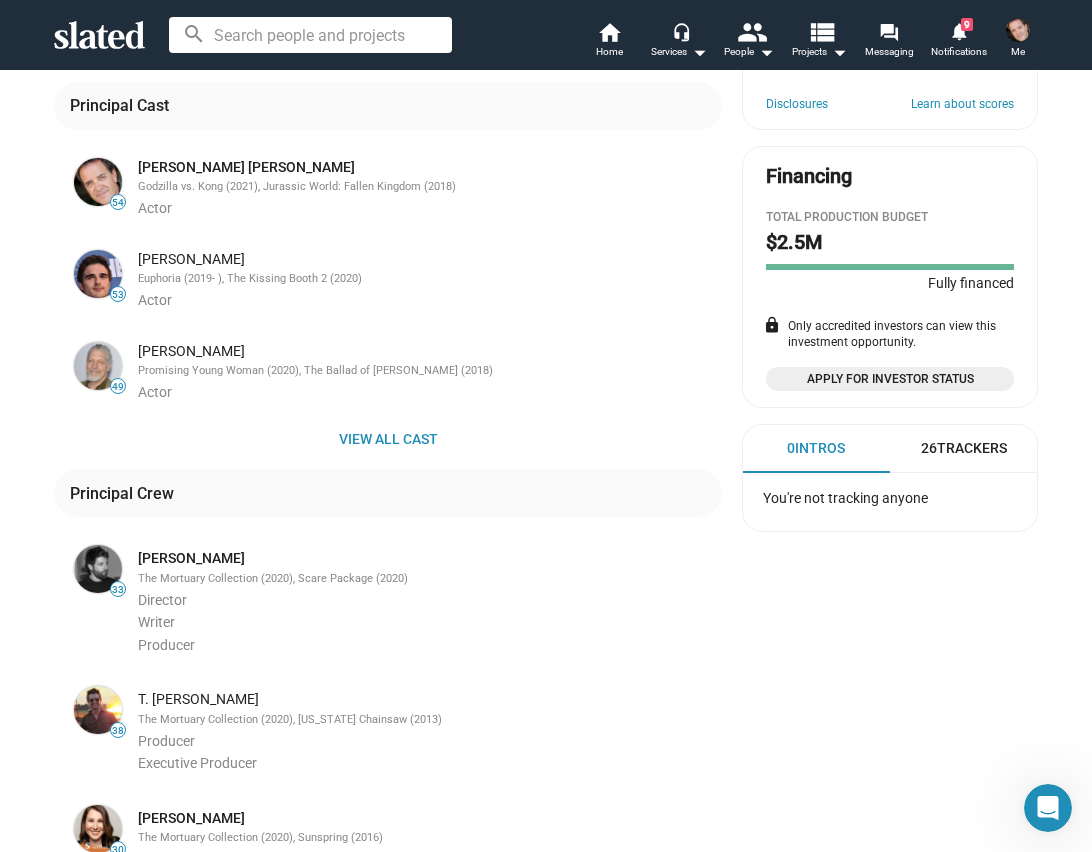 scroll, scrollTop: 0, scrollLeft: 0, axis: both 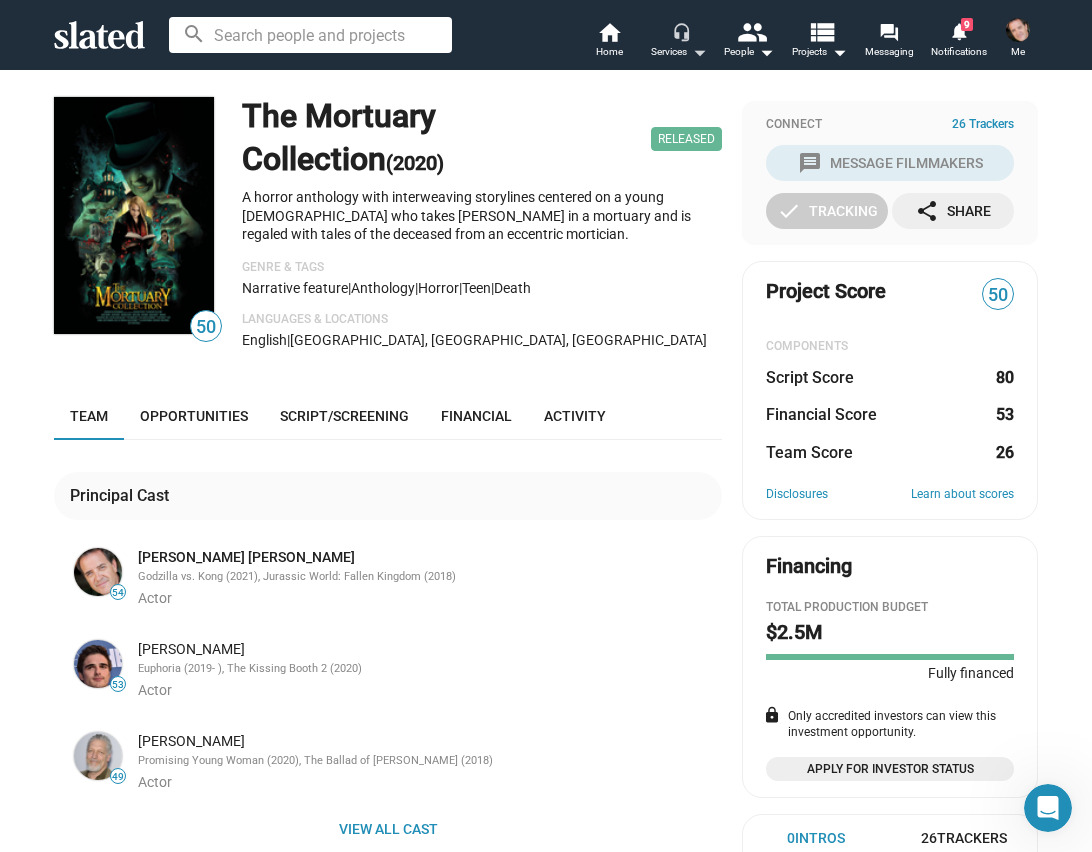 click on "headset_mic  Services  arrow_drop_down" at bounding box center (679, 42) 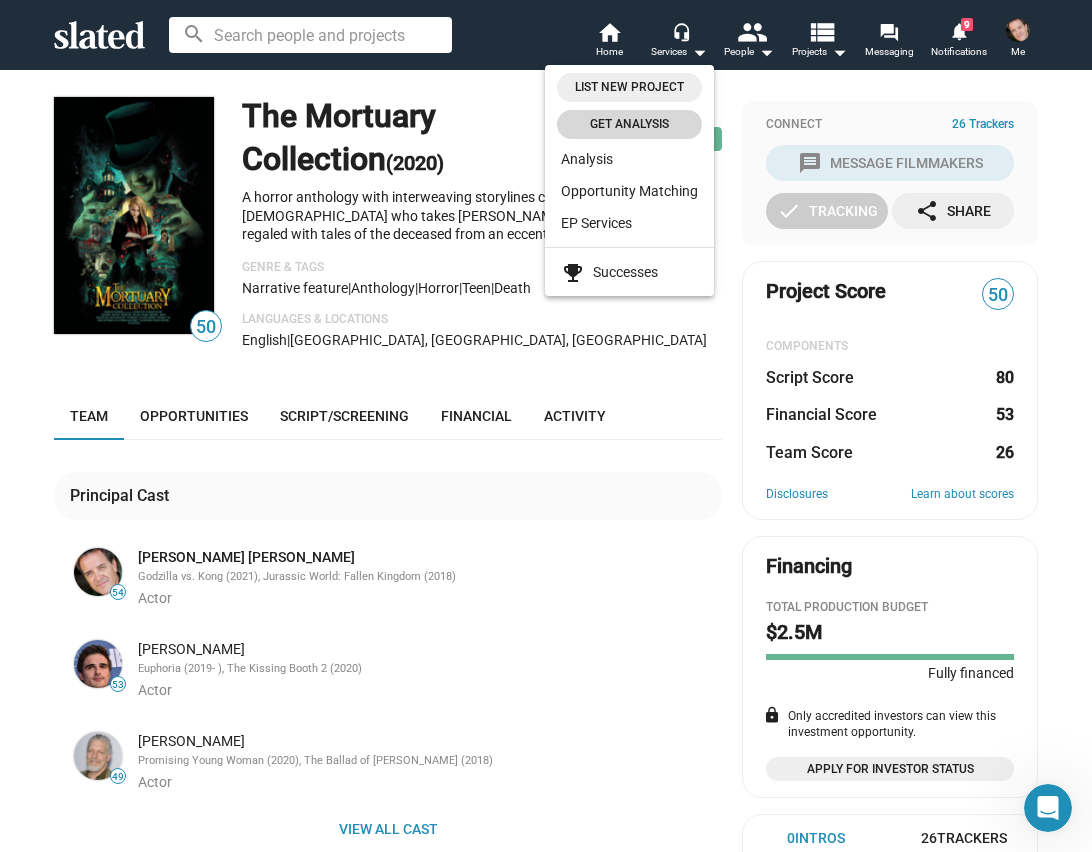 click on "Get analysis" at bounding box center [629, 124] 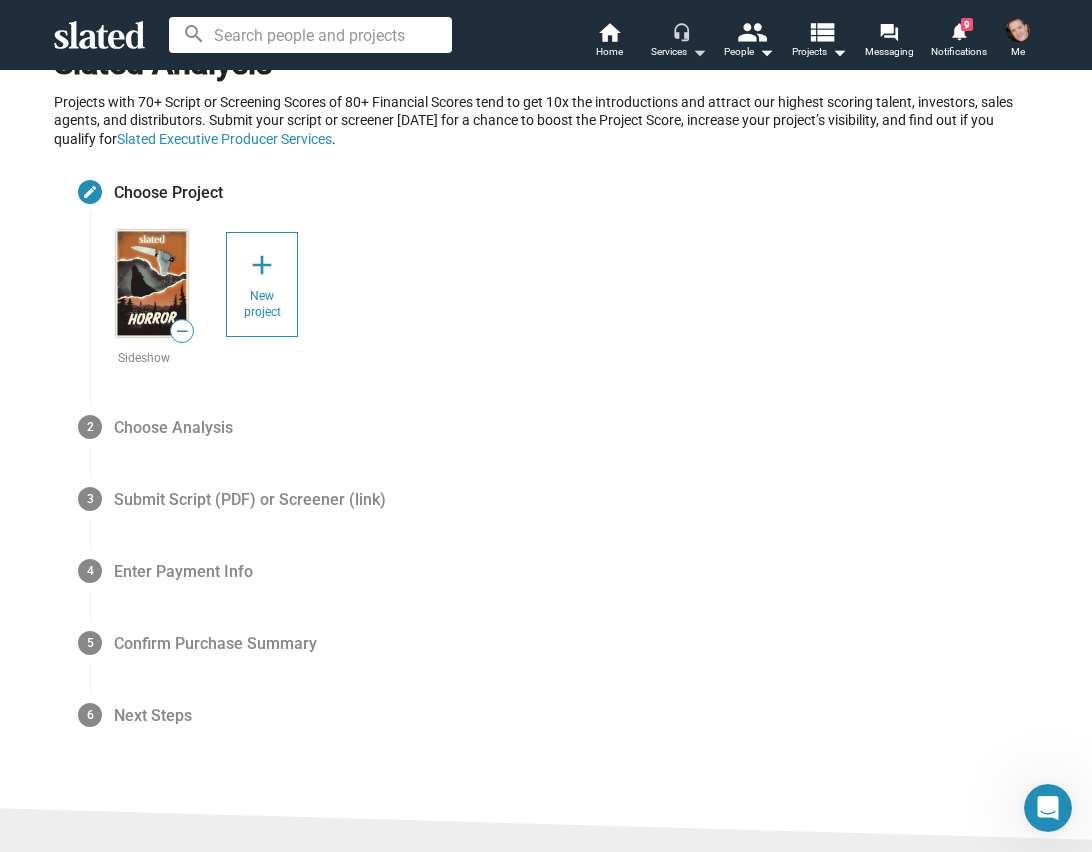 scroll, scrollTop: 78, scrollLeft: 0, axis: vertical 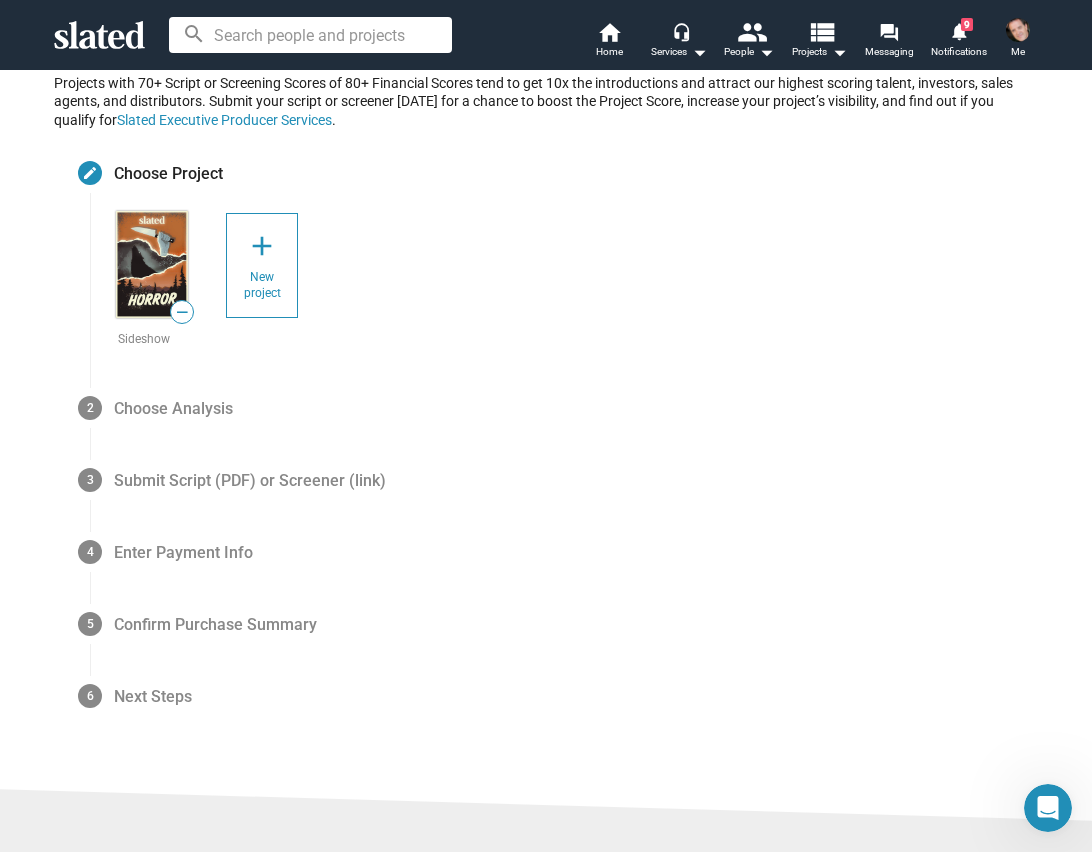 click on "Next Steps" at bounding box center [153, 695] 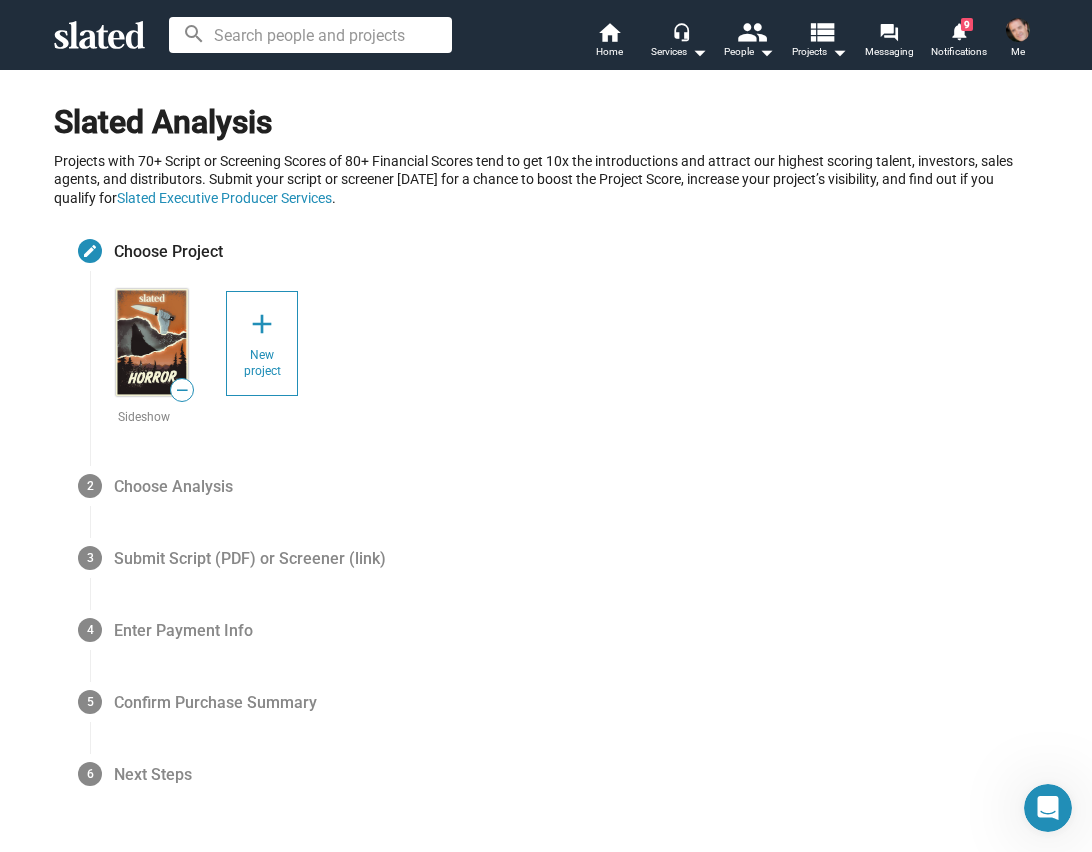 click on "Choose Project" at bounding box center [168, 250] 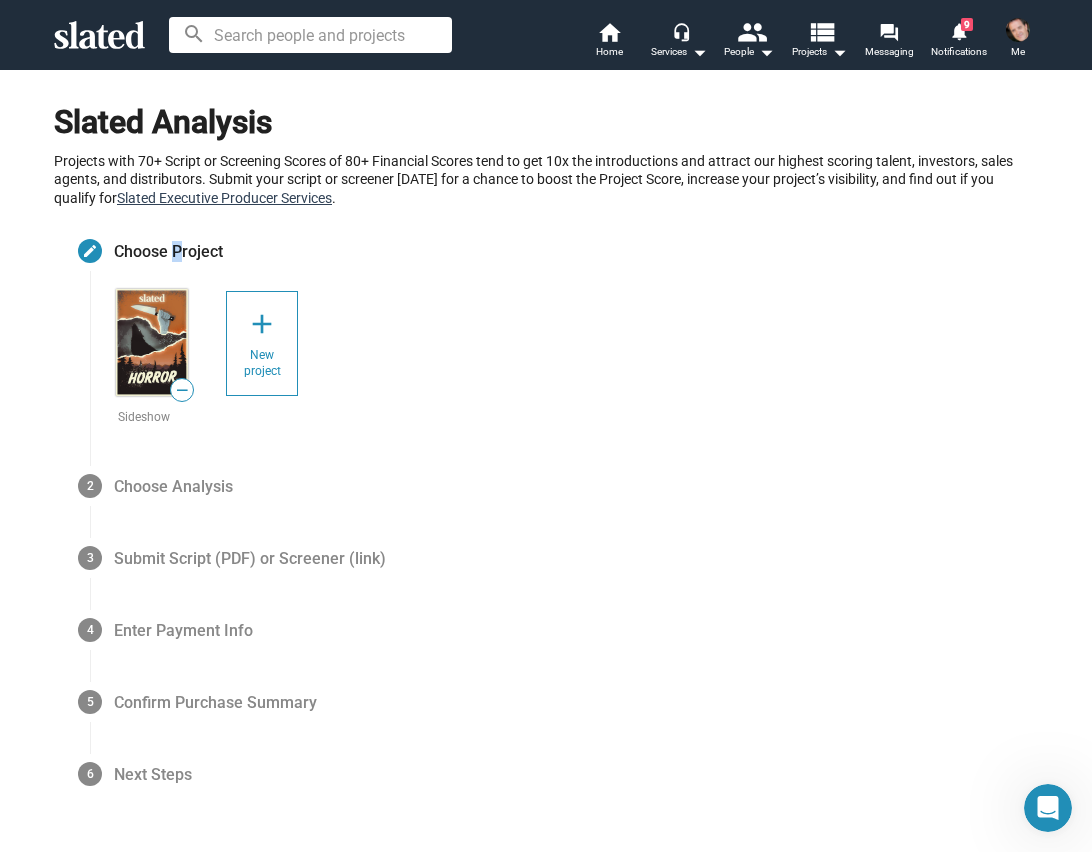 click on "Slated Executive Producer Services" 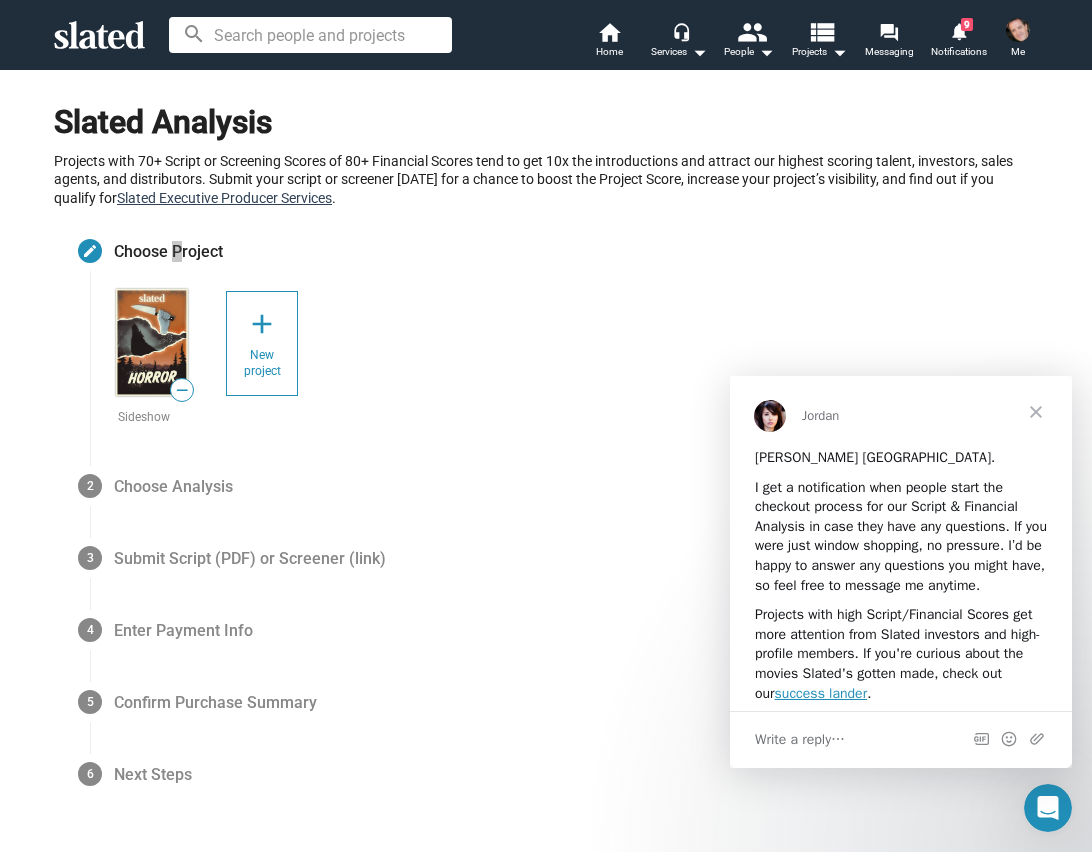 scroll, scrollTop: 0, scrollLeft: 0, axis: both 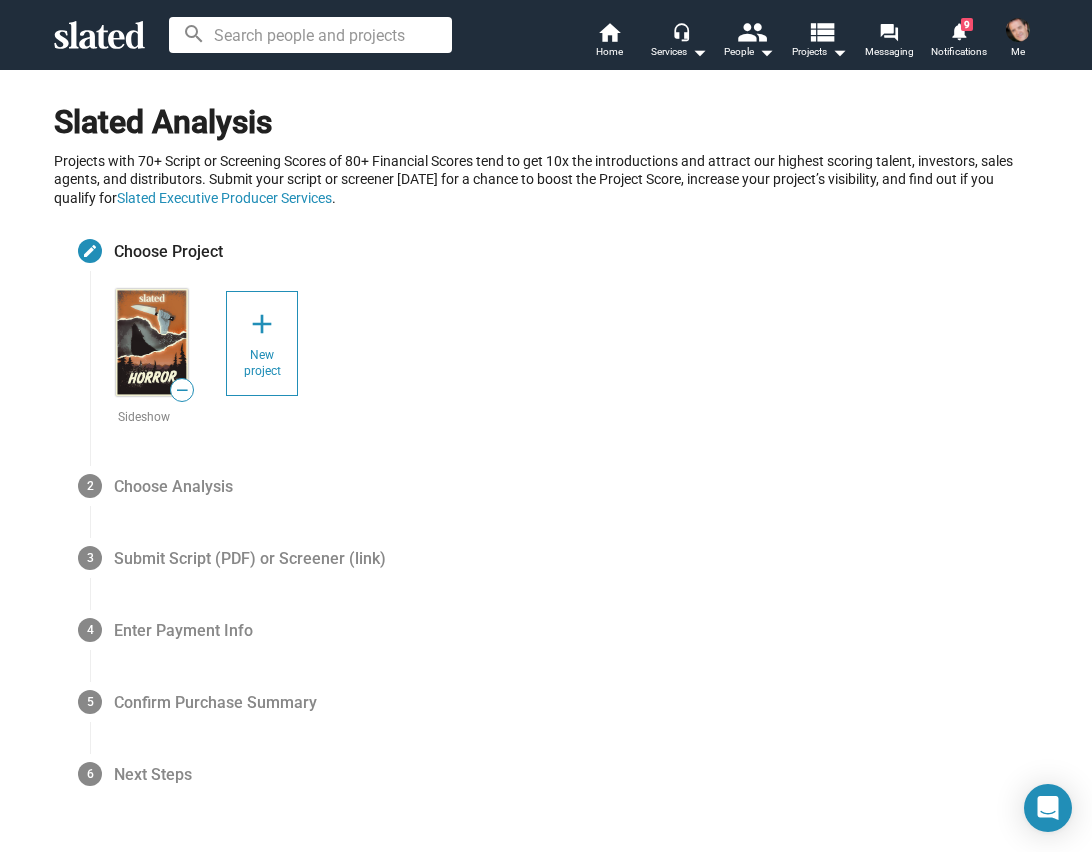 click on "add" at bounding box center [262, 324] 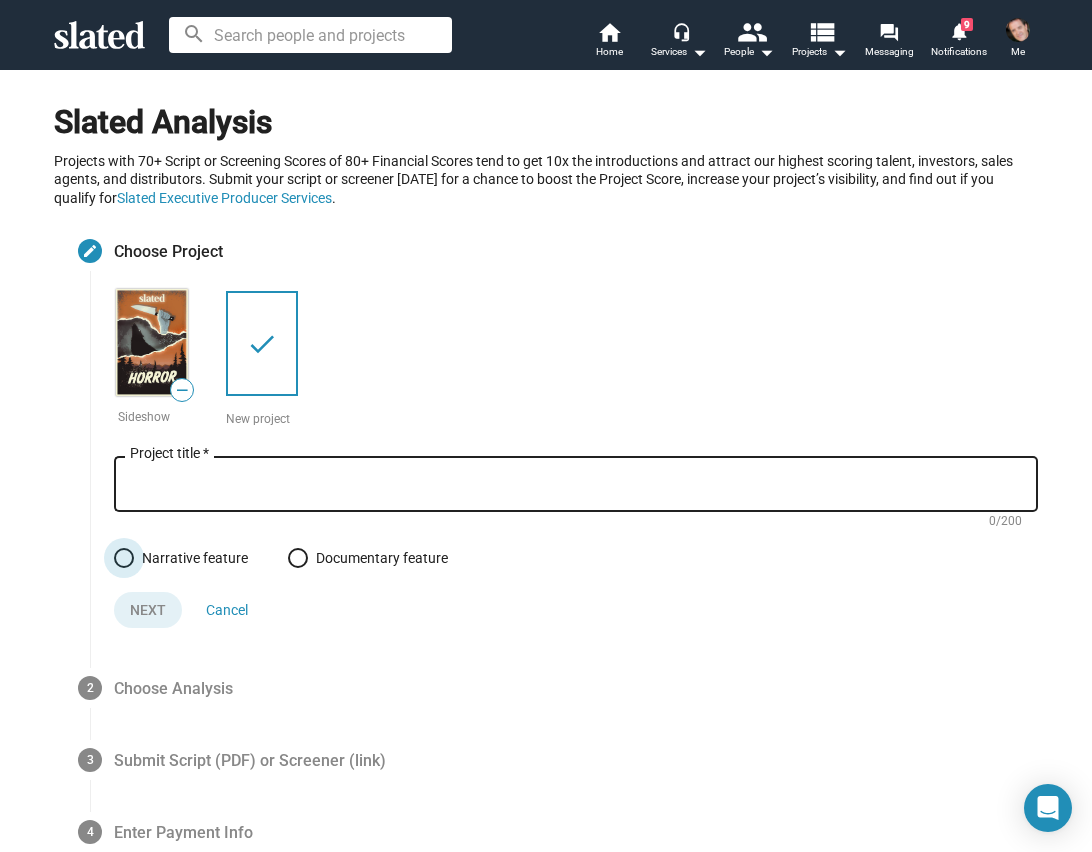 click at bounding box center [124, 558] 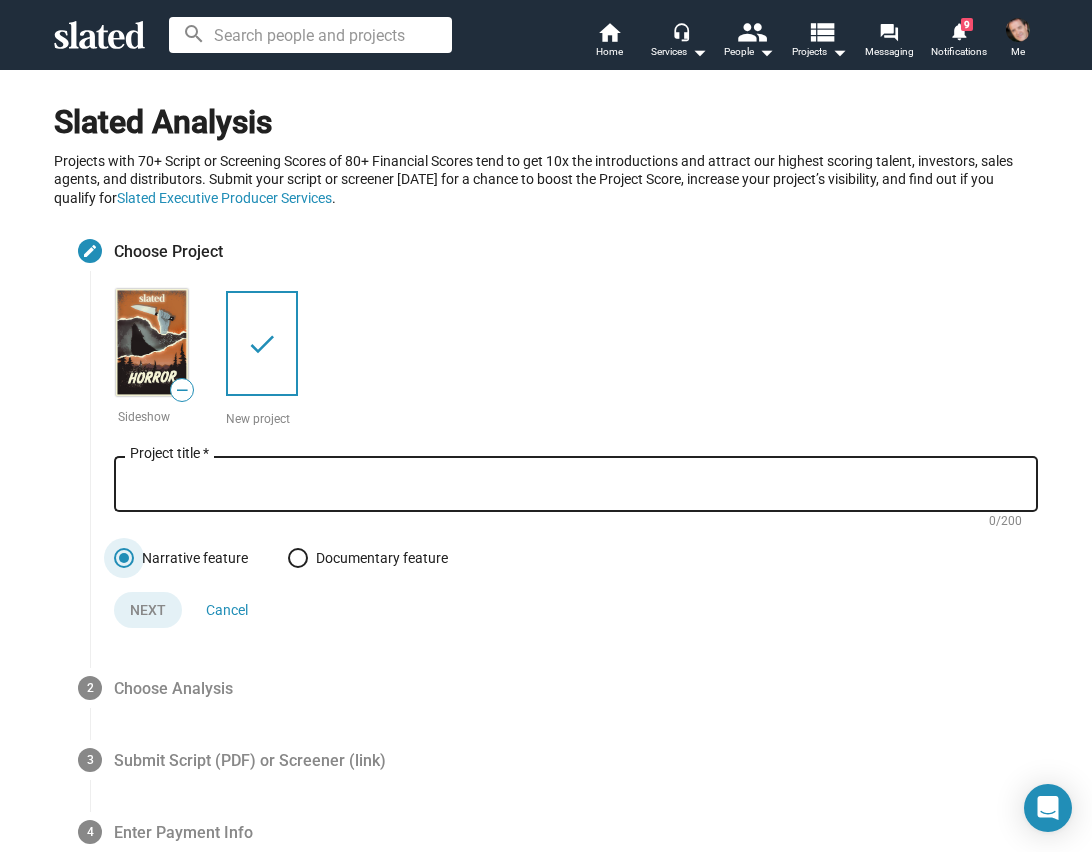 click on "Project title *" at bounding box center [576, 485] 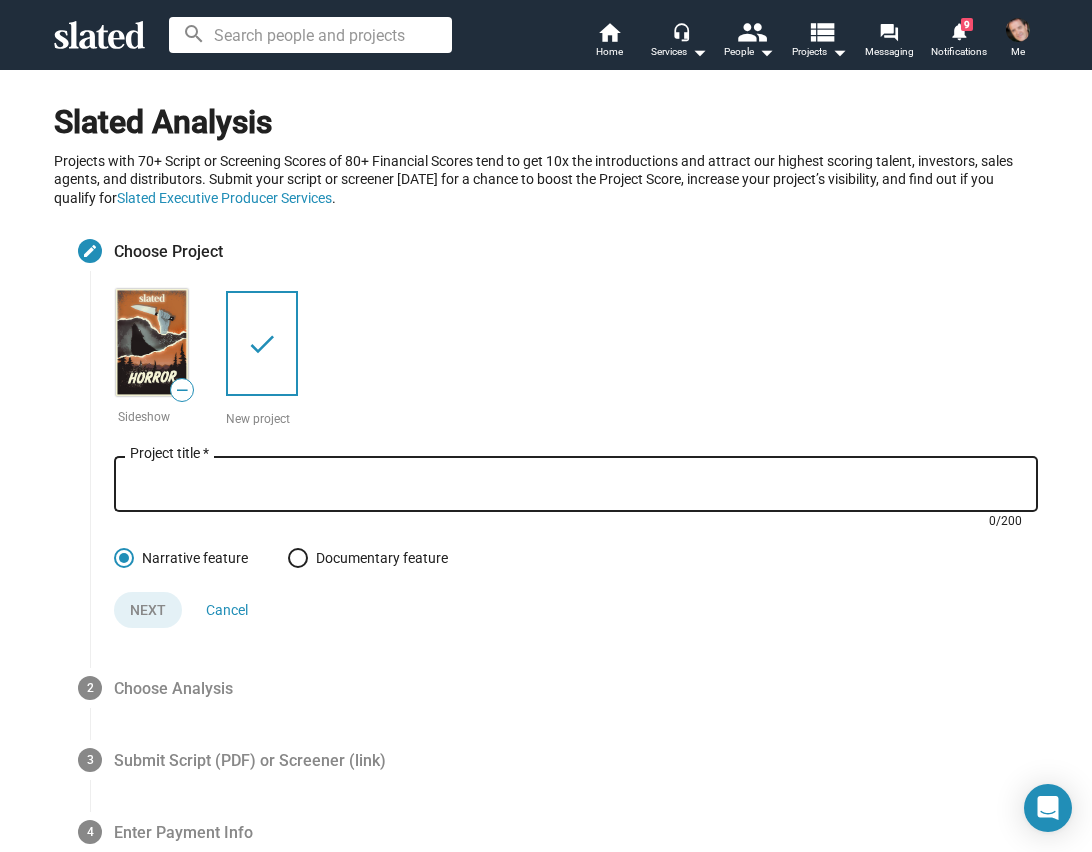 scroll, scrollTop: 78, scrollLeft: 0, axis: vertical 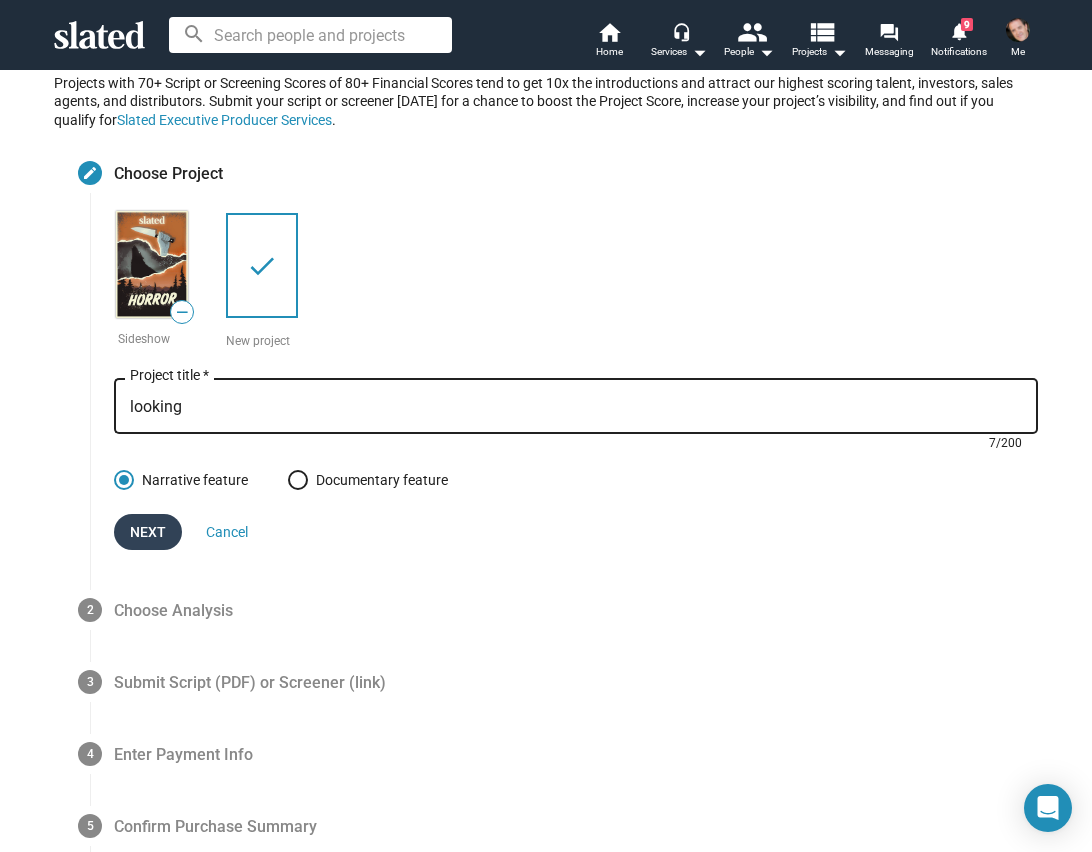type on "looking" 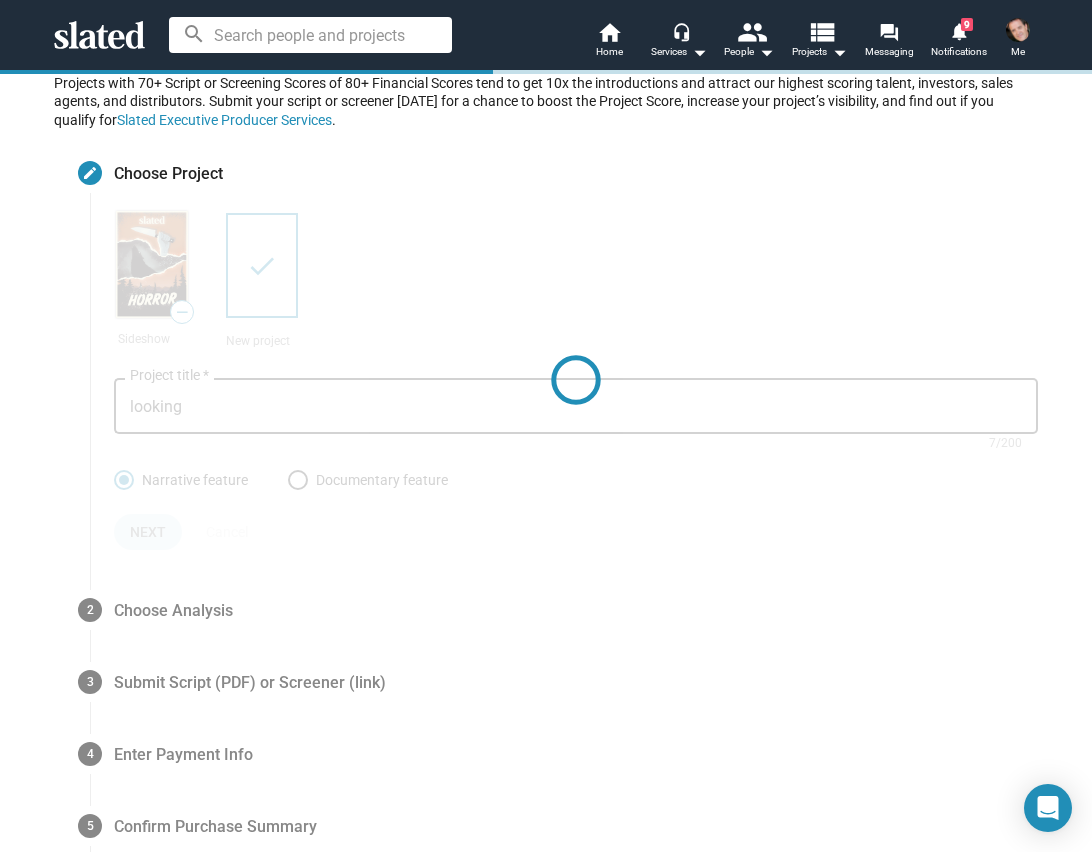 scroll, scrollTop: 0, scrollLeft: 0, axis: both 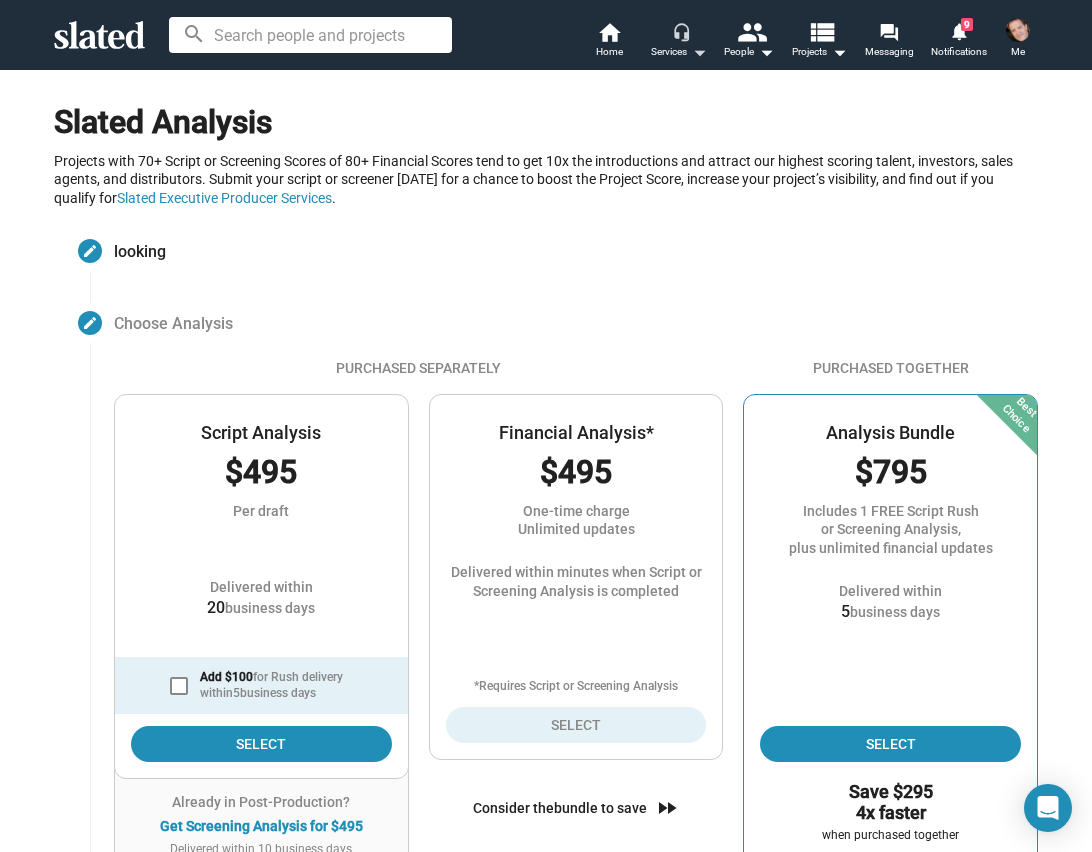 click on "headset_mic" at bounding box center (681, 31) 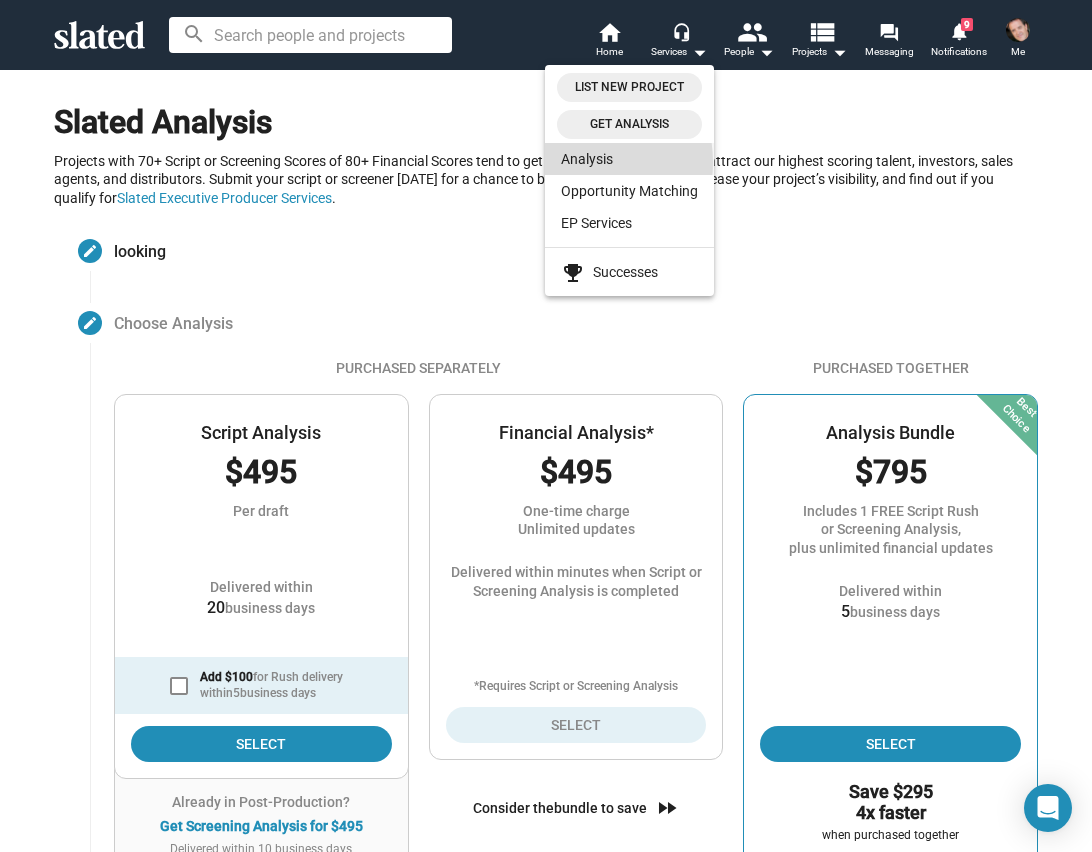 click on "Analysis" at bounding box center (629, 159) 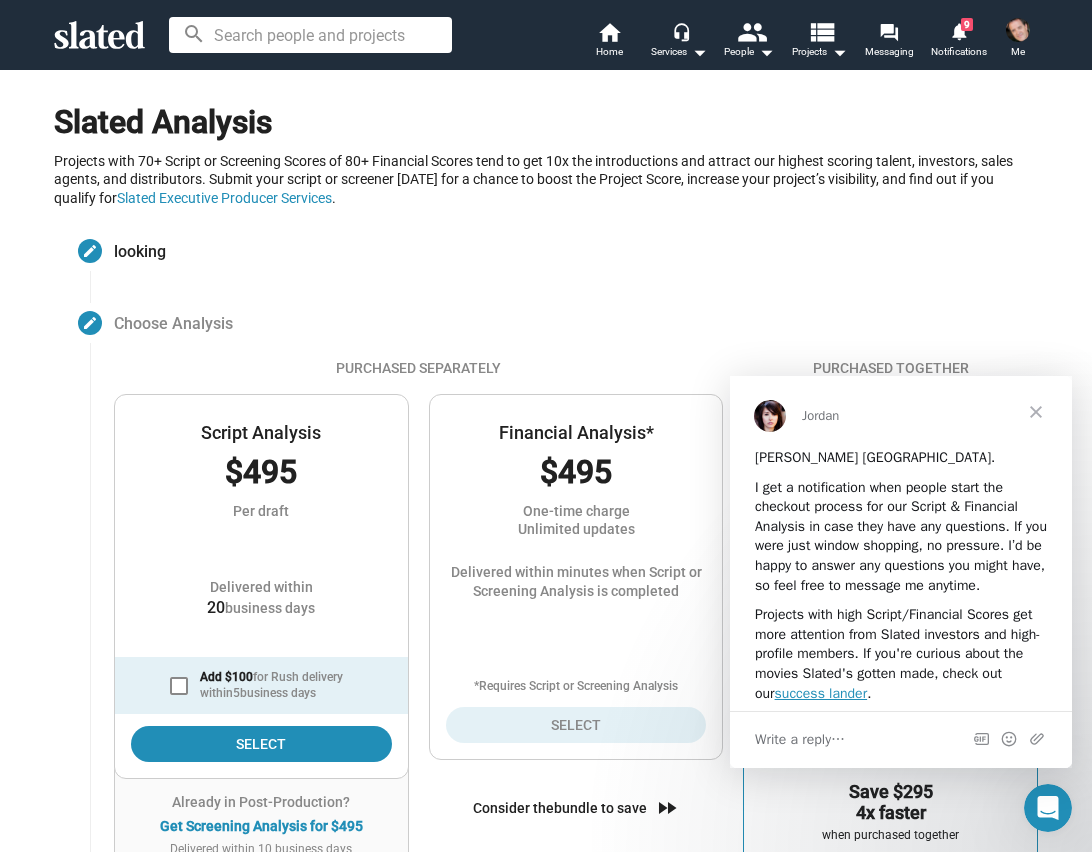 scroll, scrollTop: 0, scrollLeft: 0, axis: both 